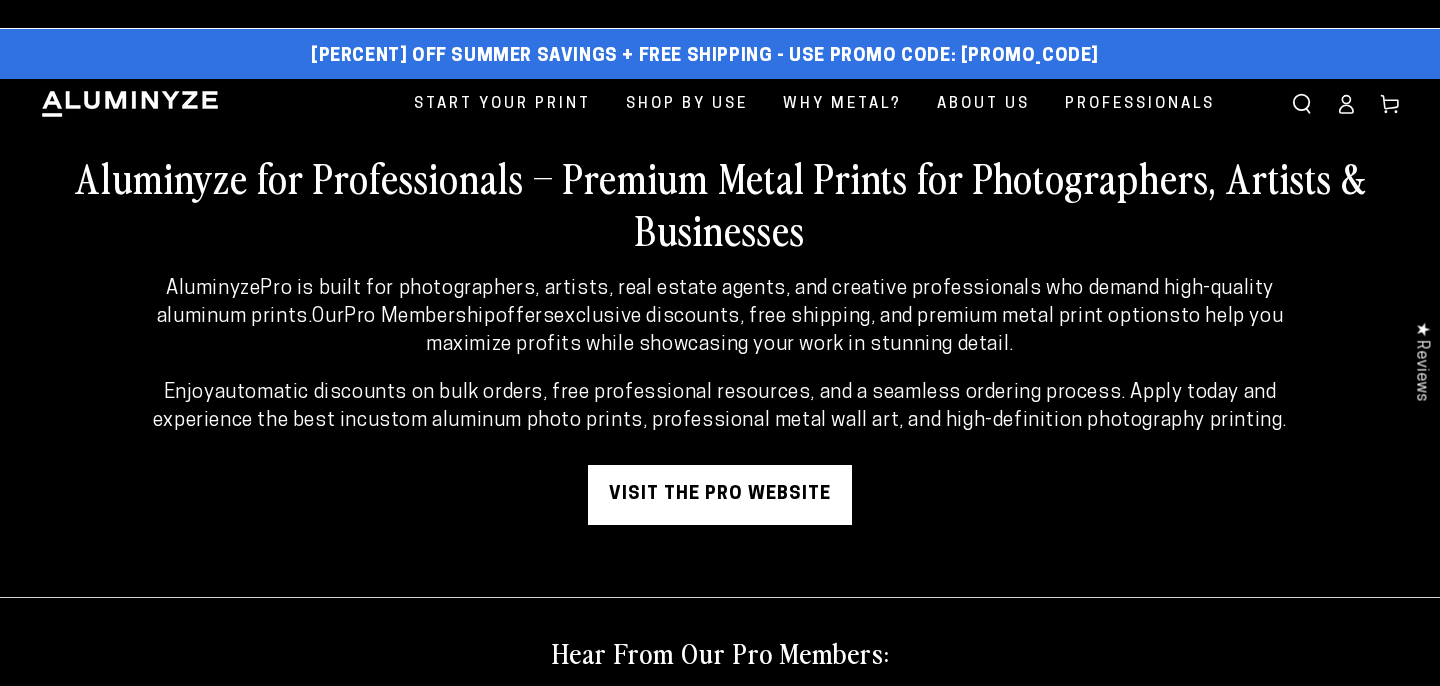 scroll, scrollTop: 0, scrollLeft: 0, axis: both 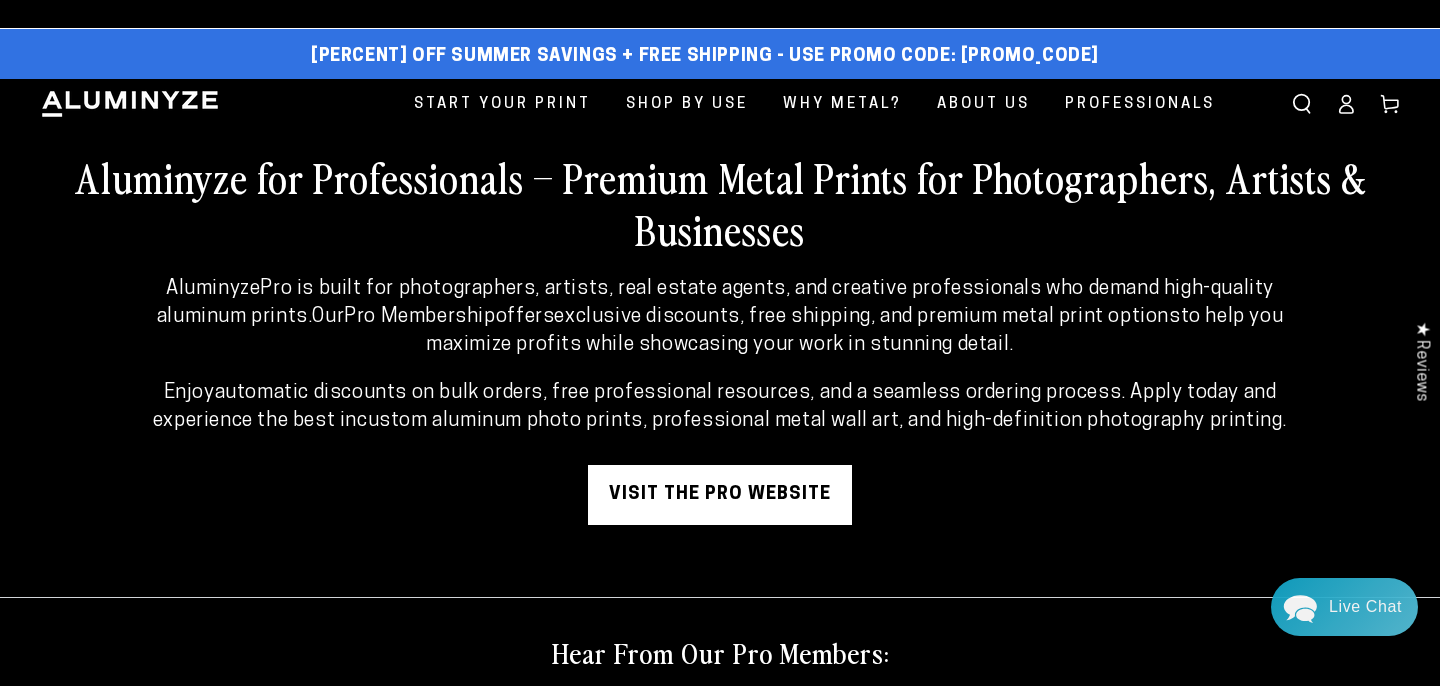 click 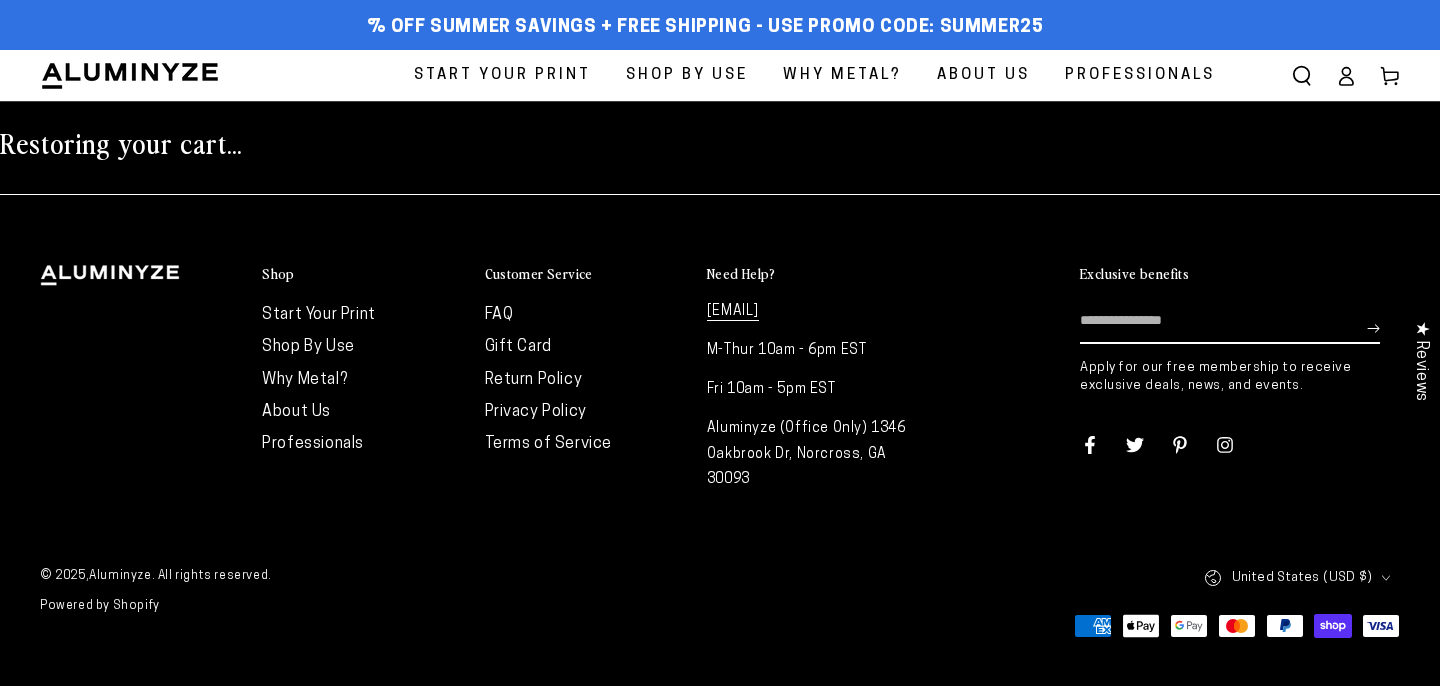 scroll, scrollTop: 0, scrollLeft: 0, axis: both 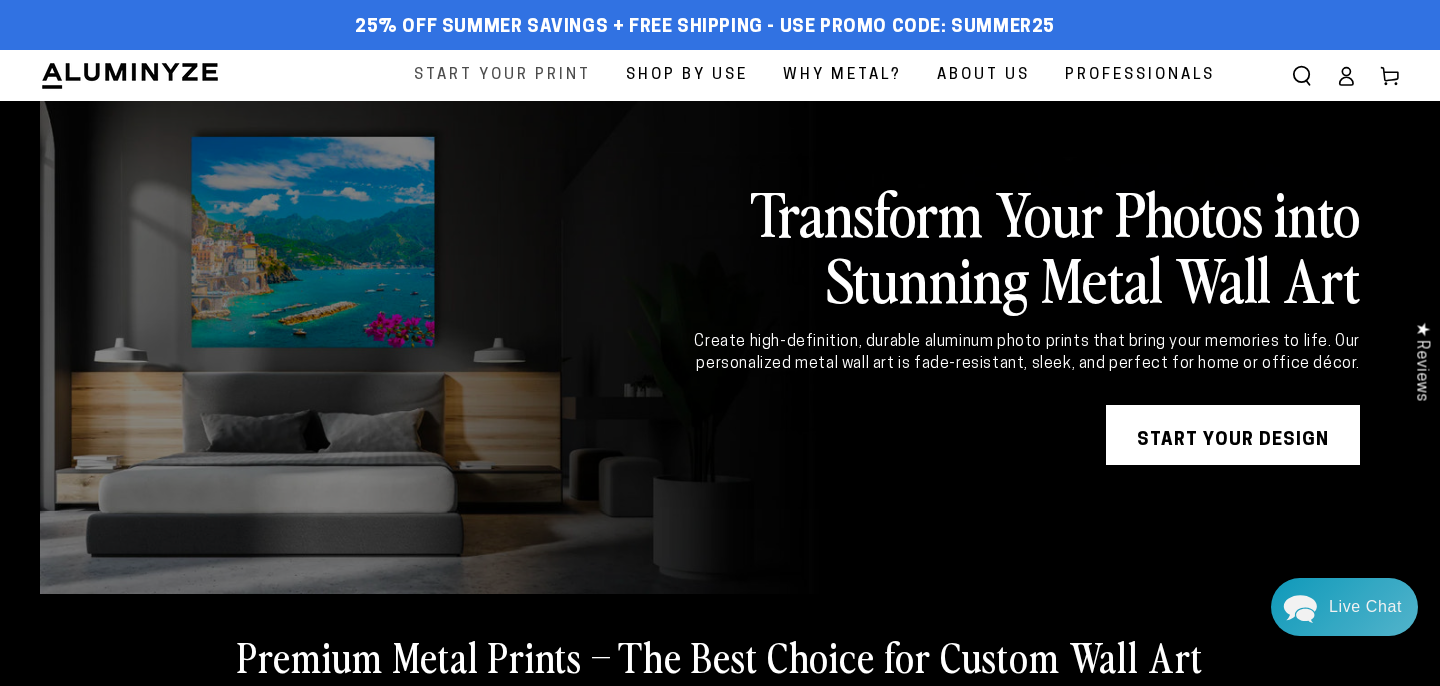 click on "Start Your Print" at bounding box center (502, 75) 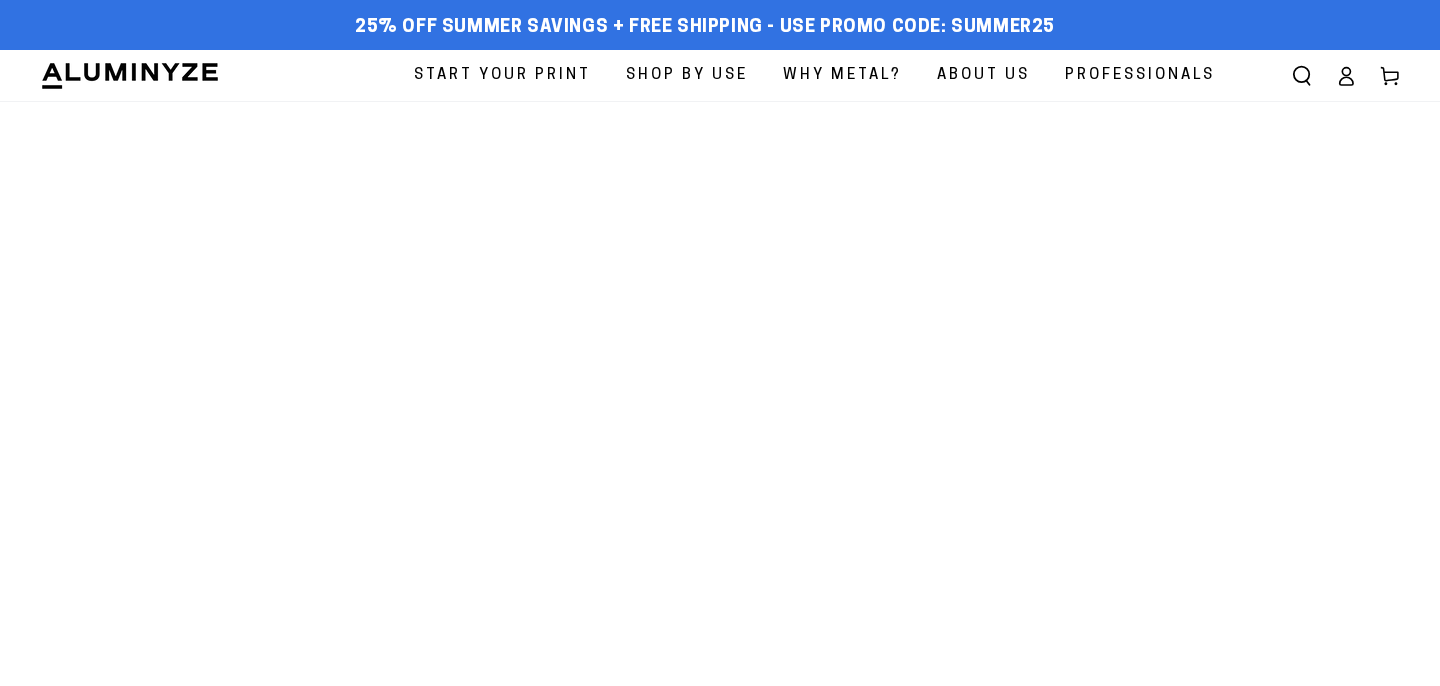 scroll, scrollTop: 0, scrollLeft: 0, axis: both 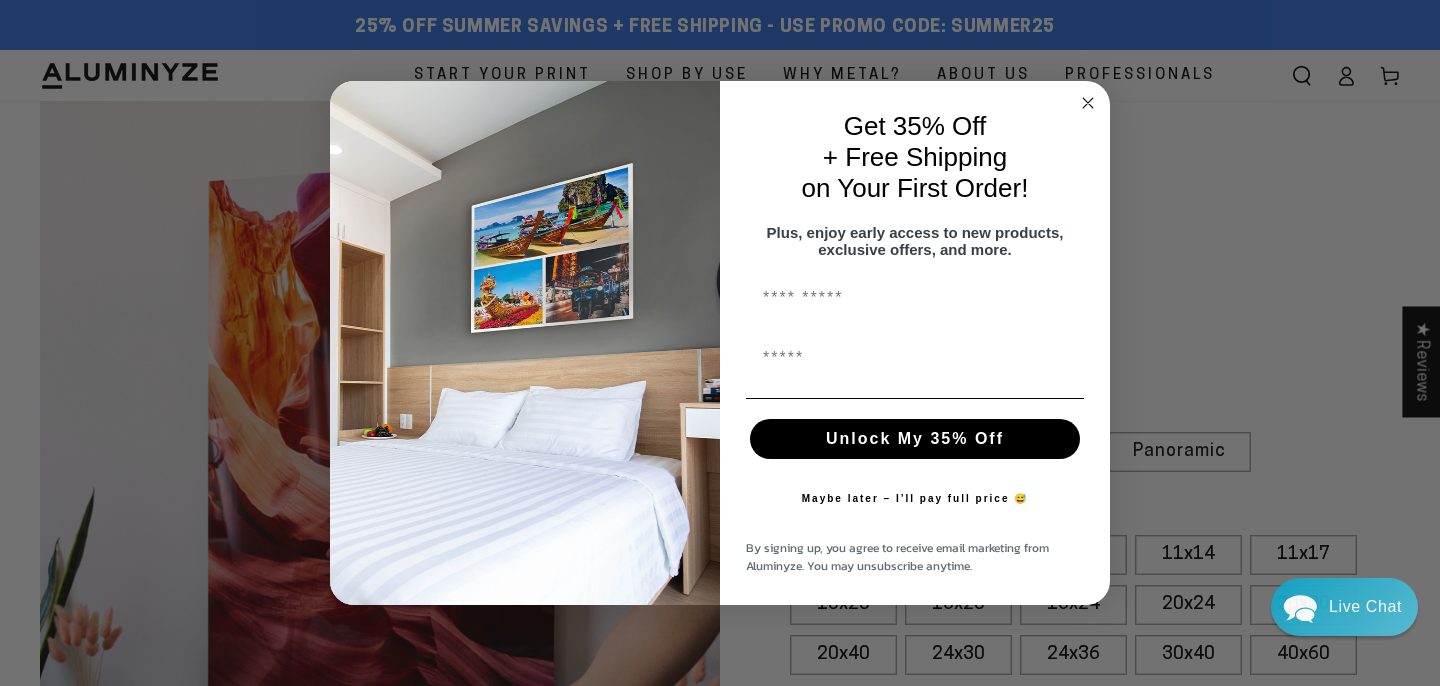 click 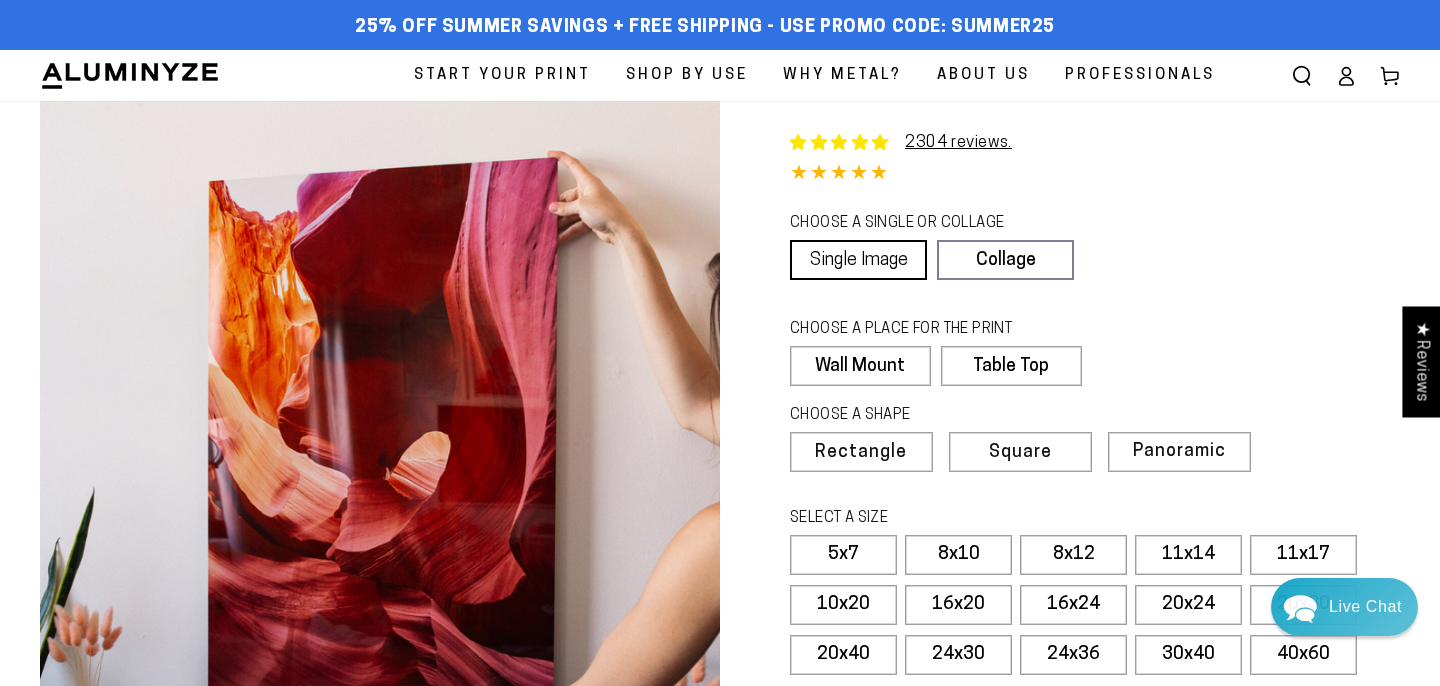 click on "Single Image" at bounding box center [858, 260] 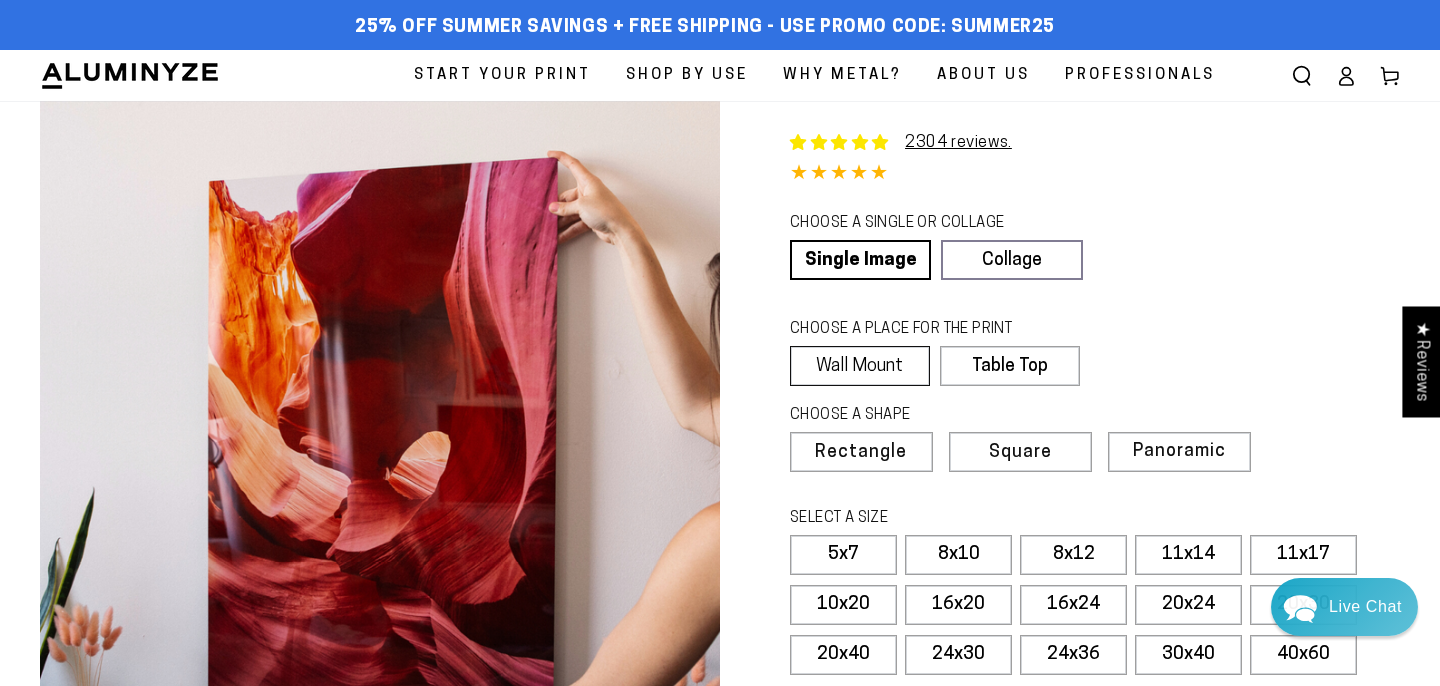 click on "Wall Mount" at bounding box center (860, 366) 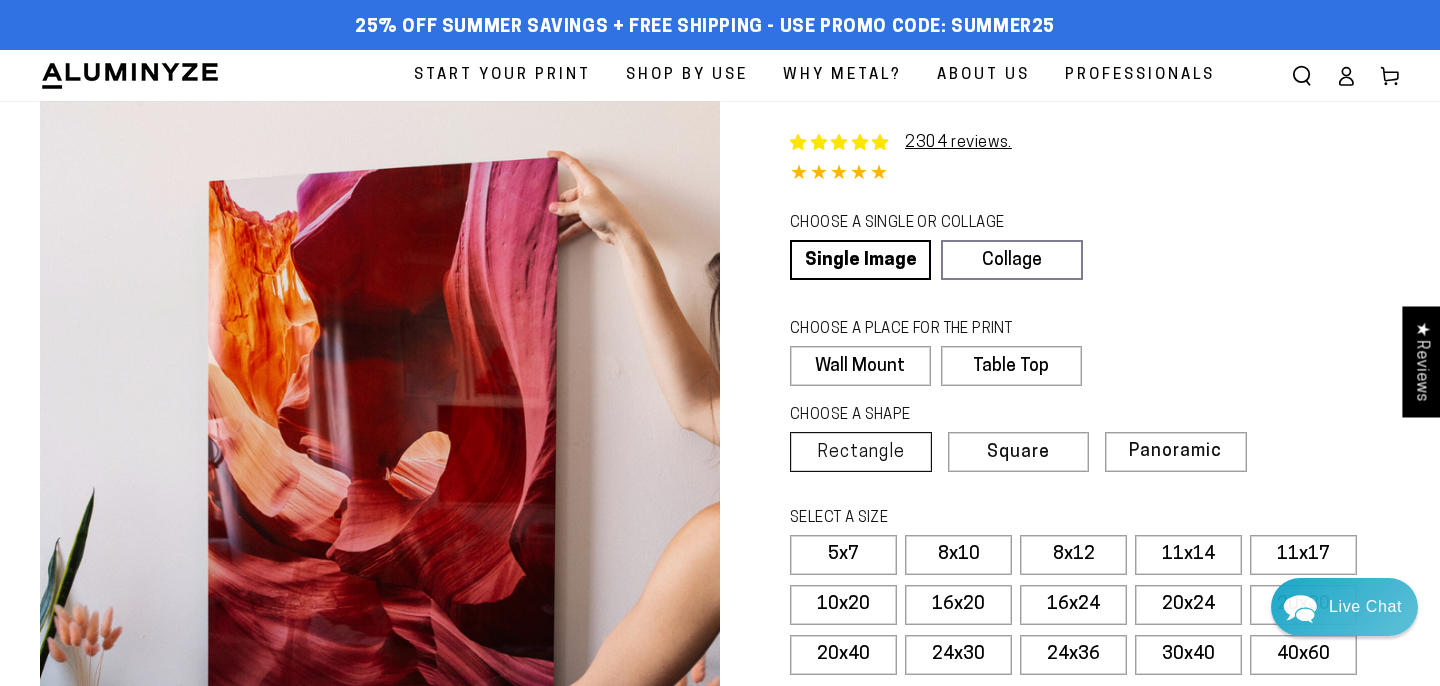 click on "Rectangle" at bounding box center [861, 453] 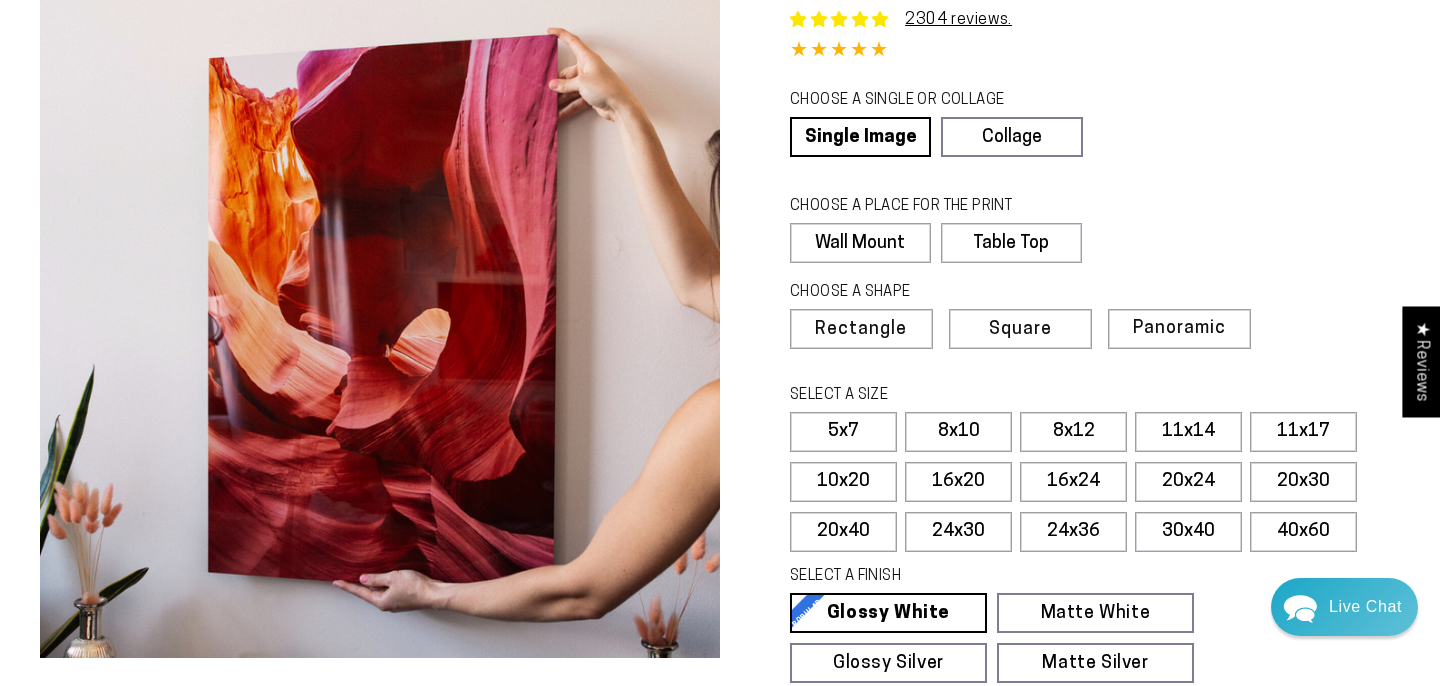 scroll, scrollTop: 124, scrollLeft: 0, axis: vertical 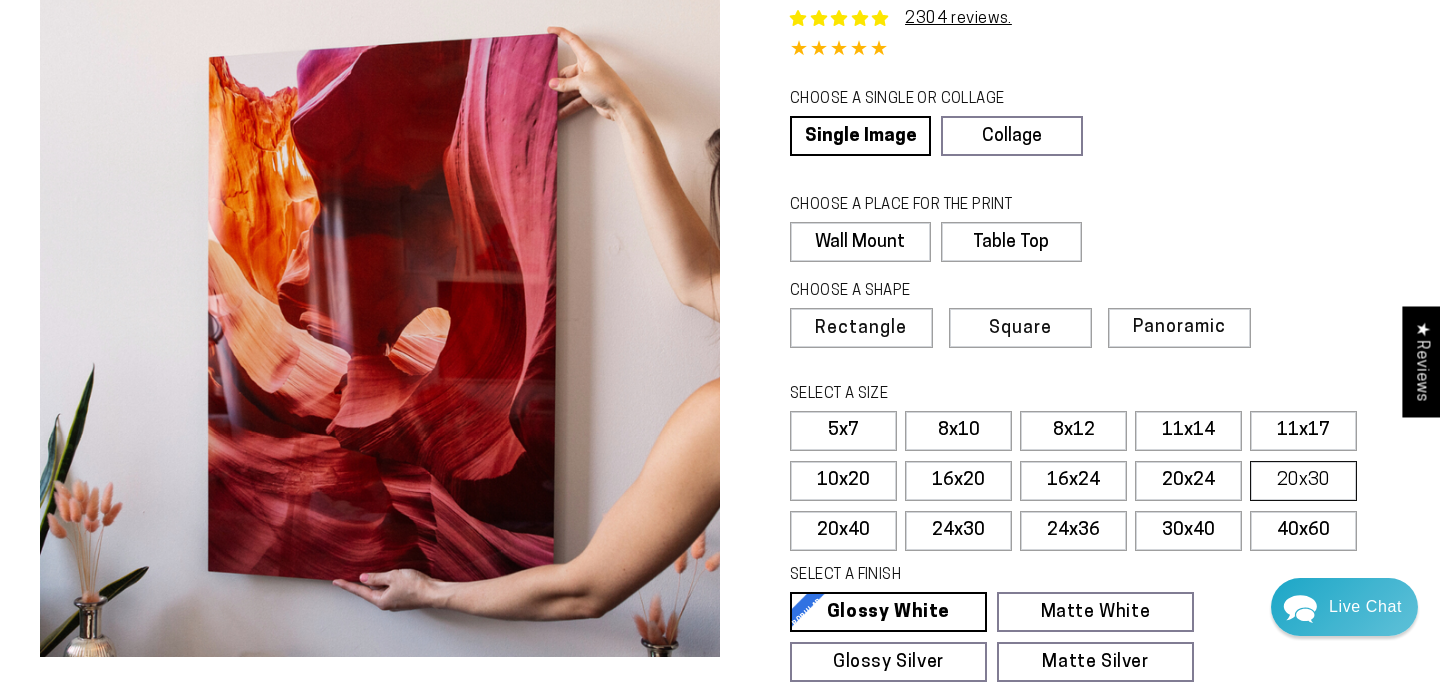 click on "20x30" at bounding box center (1303, 481) 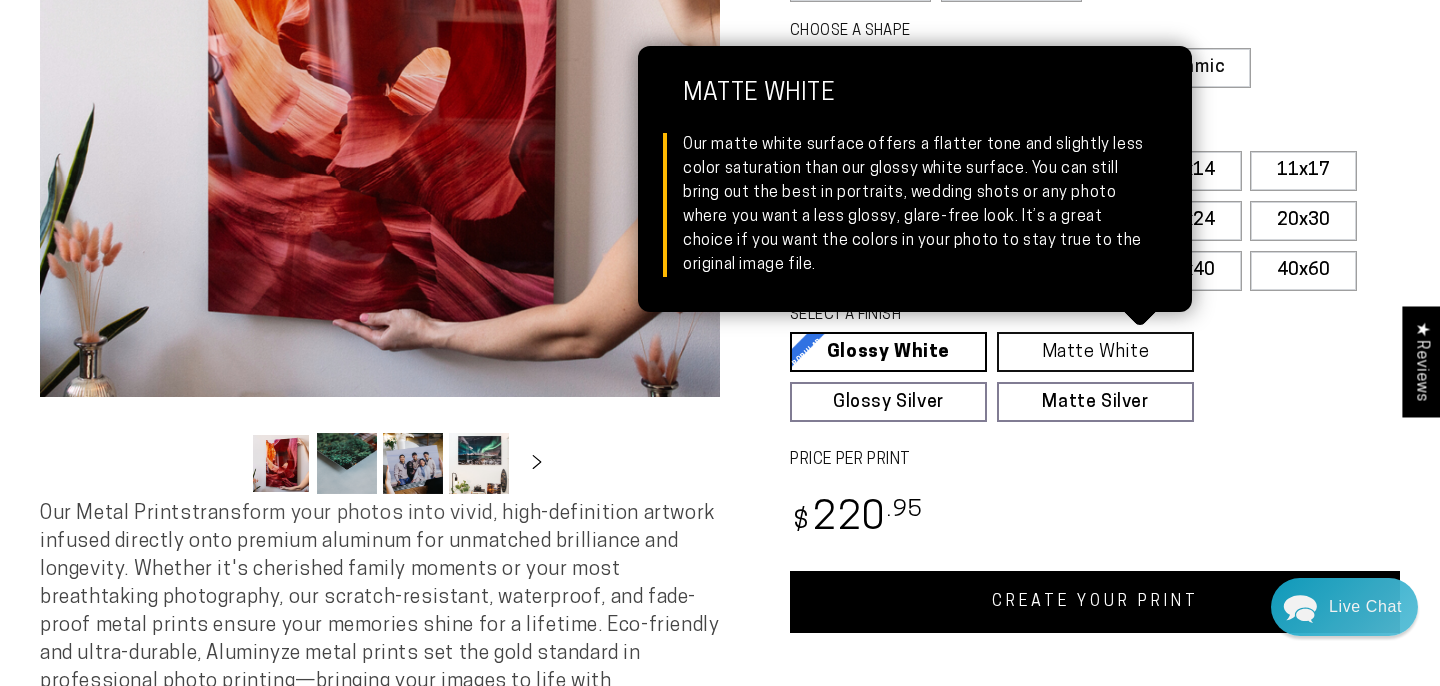 scroll, scrollTop: 382, scrollLeft: 0, axis: vertical 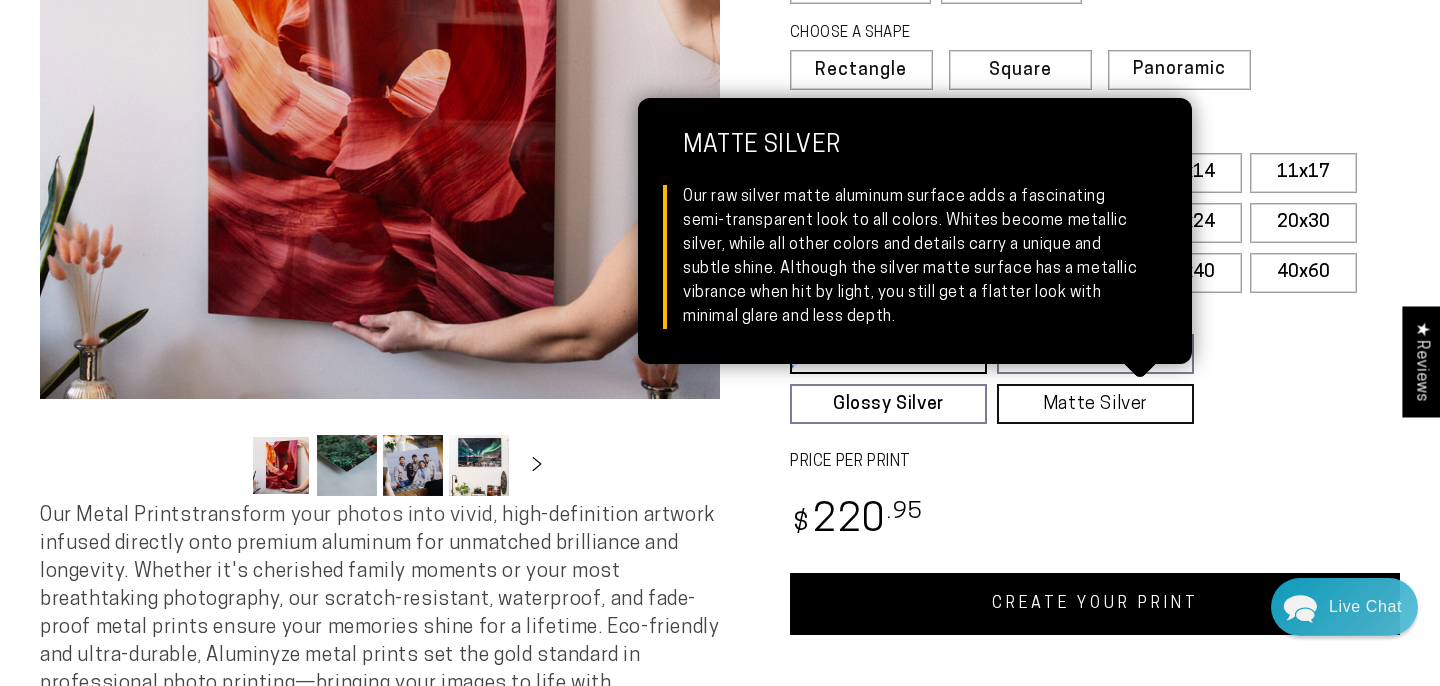 click on "Matte Silver
Matte Silver
Our raw silver matte aluminum surface adds a fascinating semi-transparent look to all colors. Whites become metallic silver, while all other colors and details carry a unique and subtle shine. Although the silver matte surface has a metallic vibrance when hit by light, you still get a flatter look with minimal glare and less depth." at bounding box center (1095, 404) 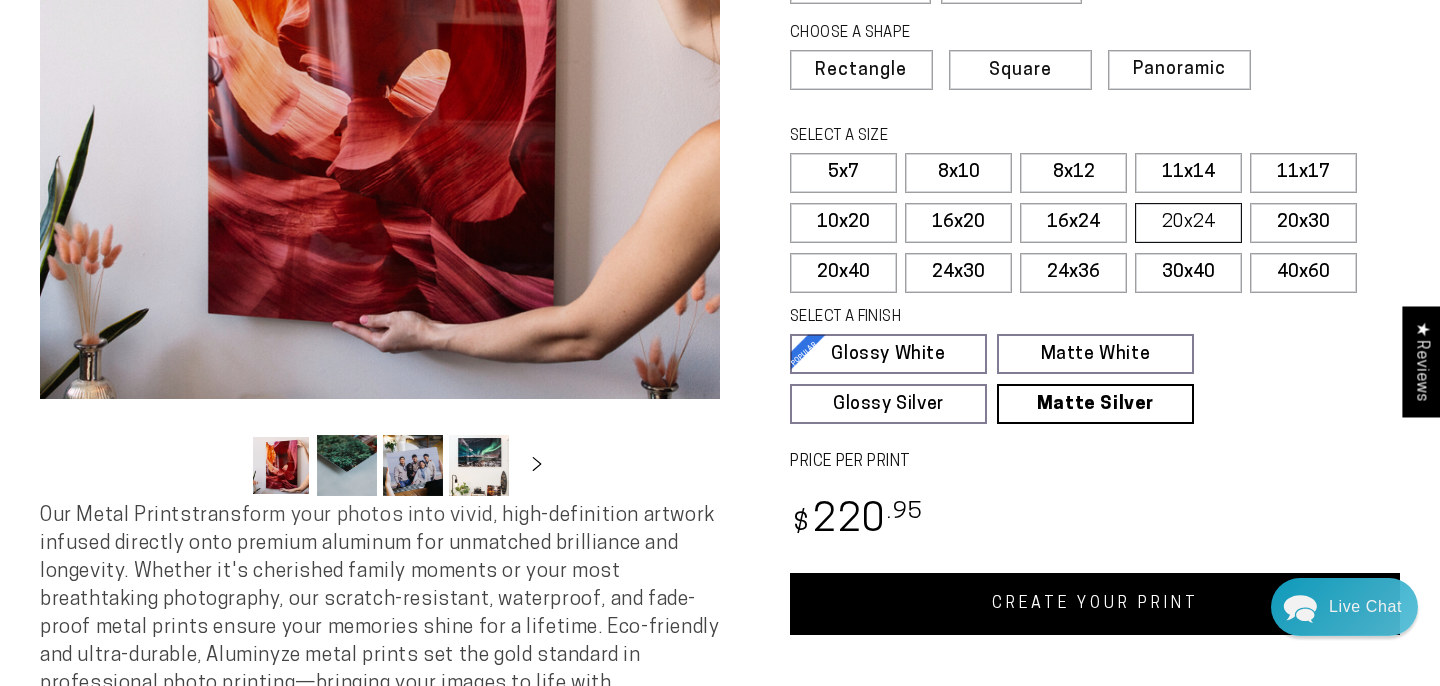 click on "20x24" at bounding box center (1188, 223) 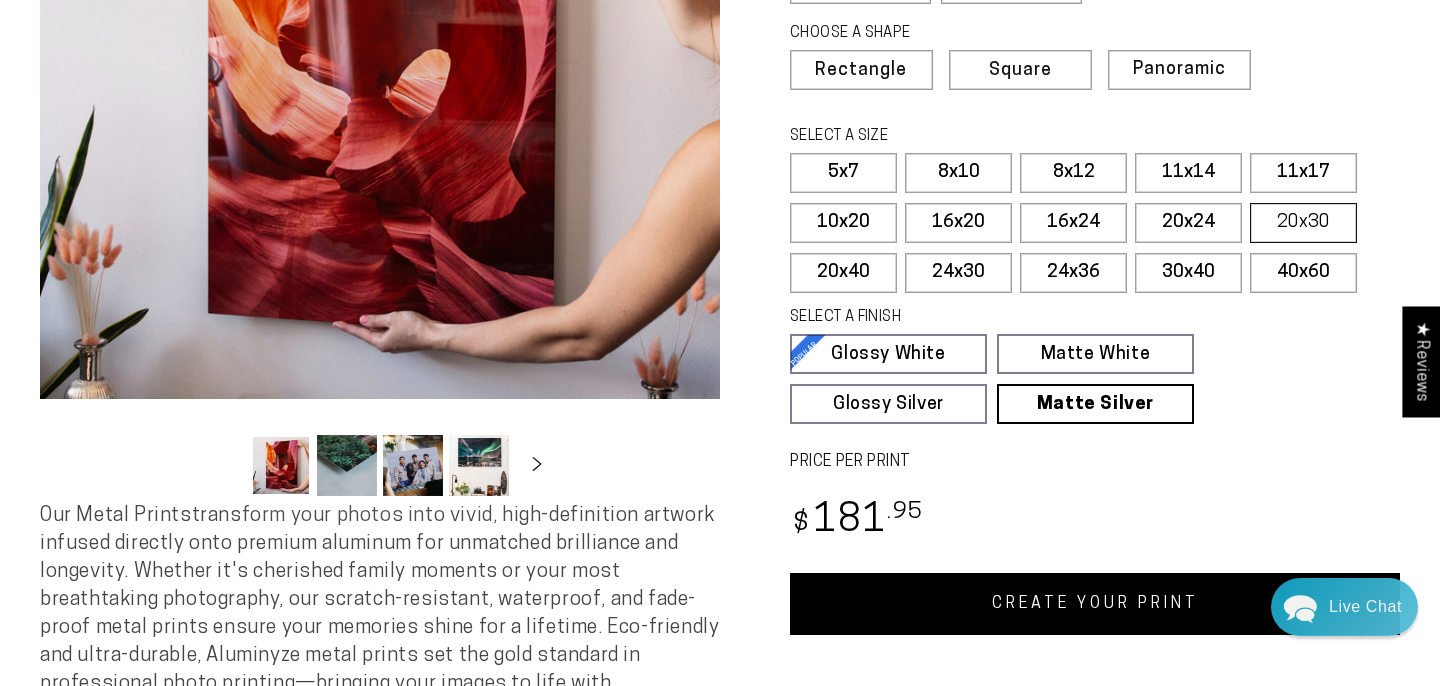click on "20x30" at bounding box center [1303, 223] 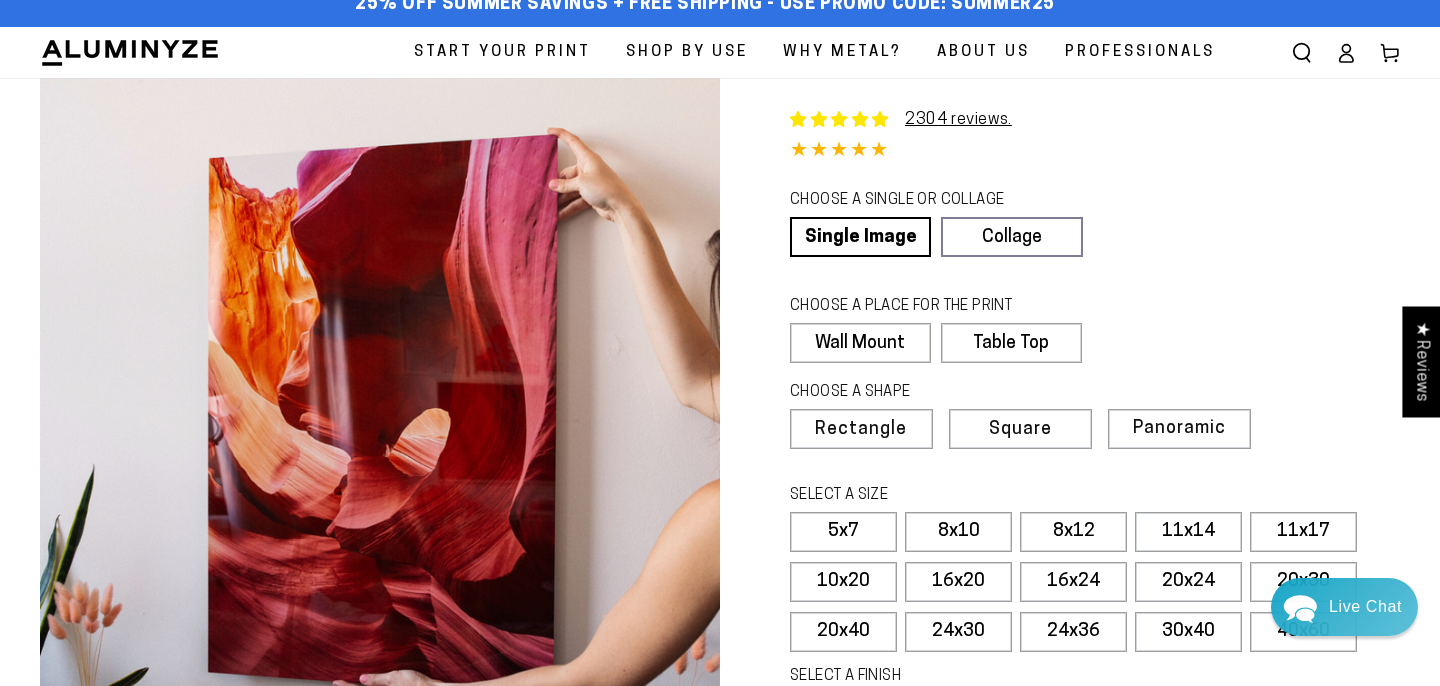 scroll, scrollTop: 0, scrollLeft: 0, axis: both 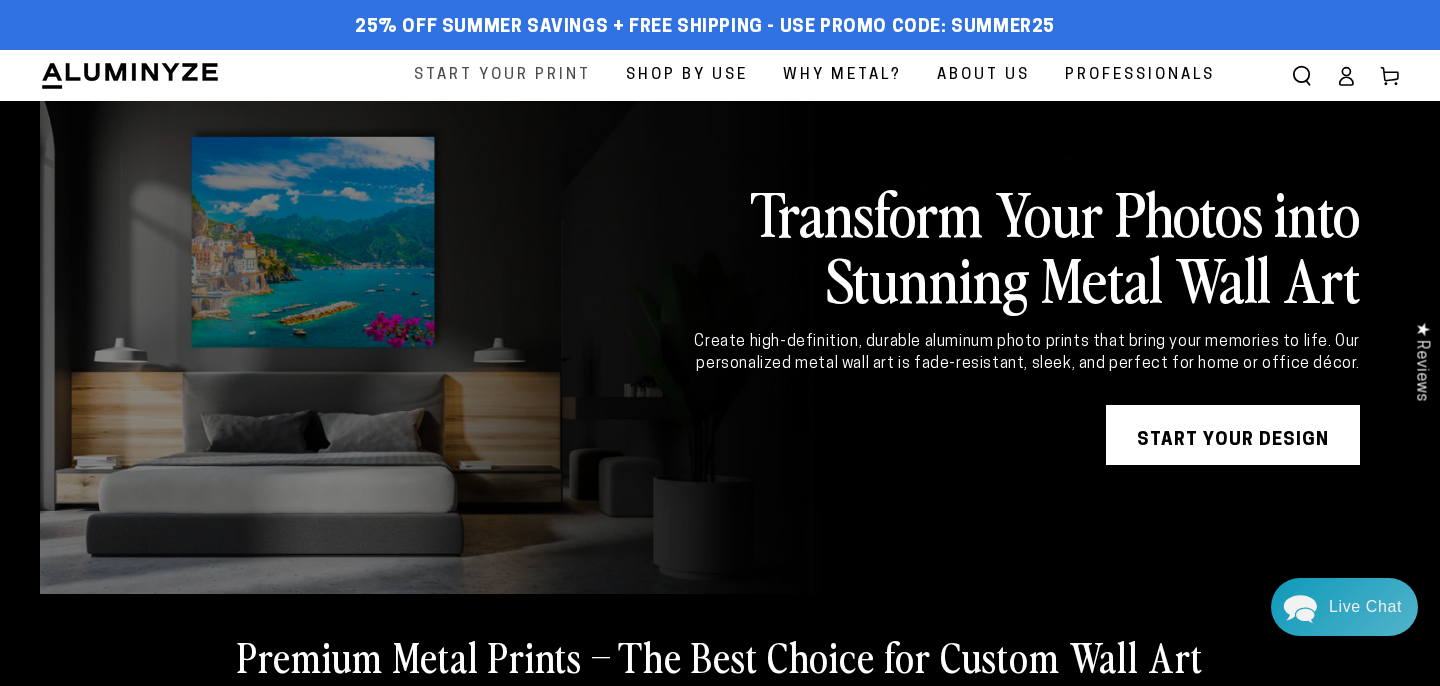click on "Start Your Print" at bounding box center (502, 75) 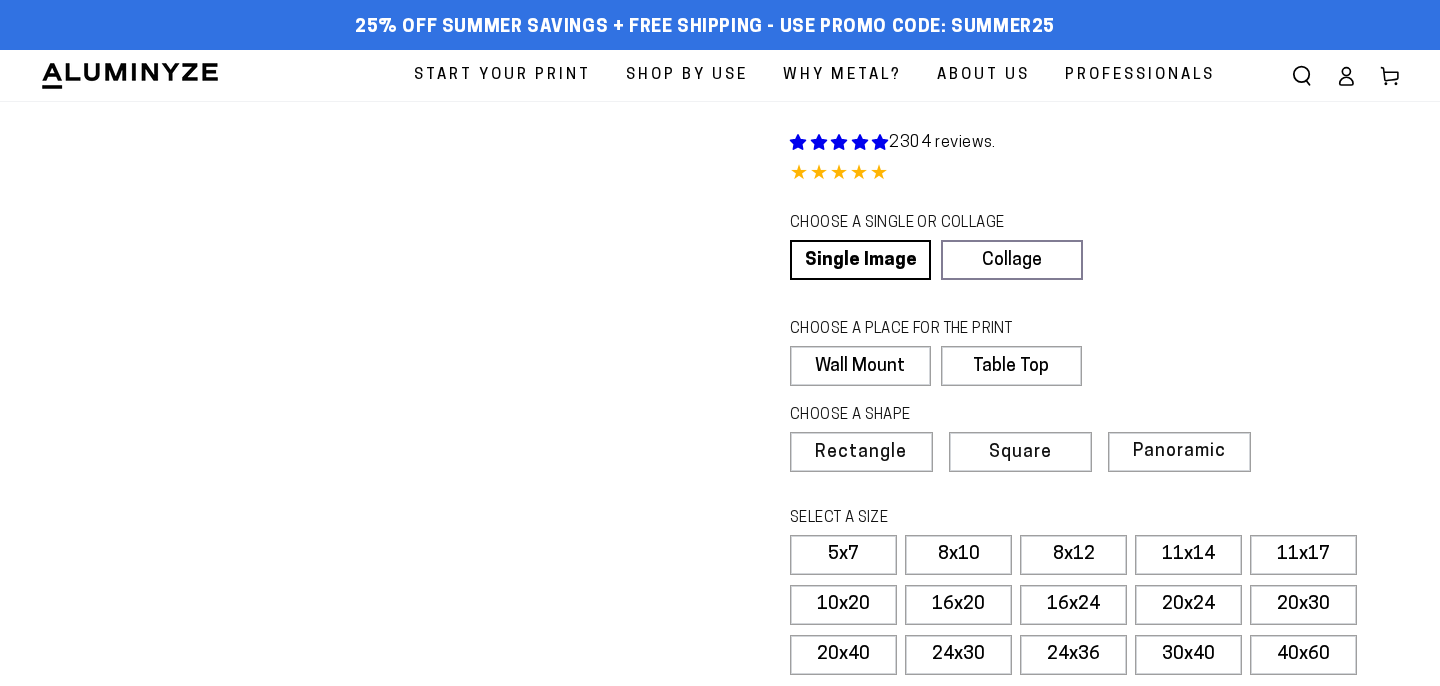 scroll, scrollTop: 0, scrollLeft: 0, axis: both 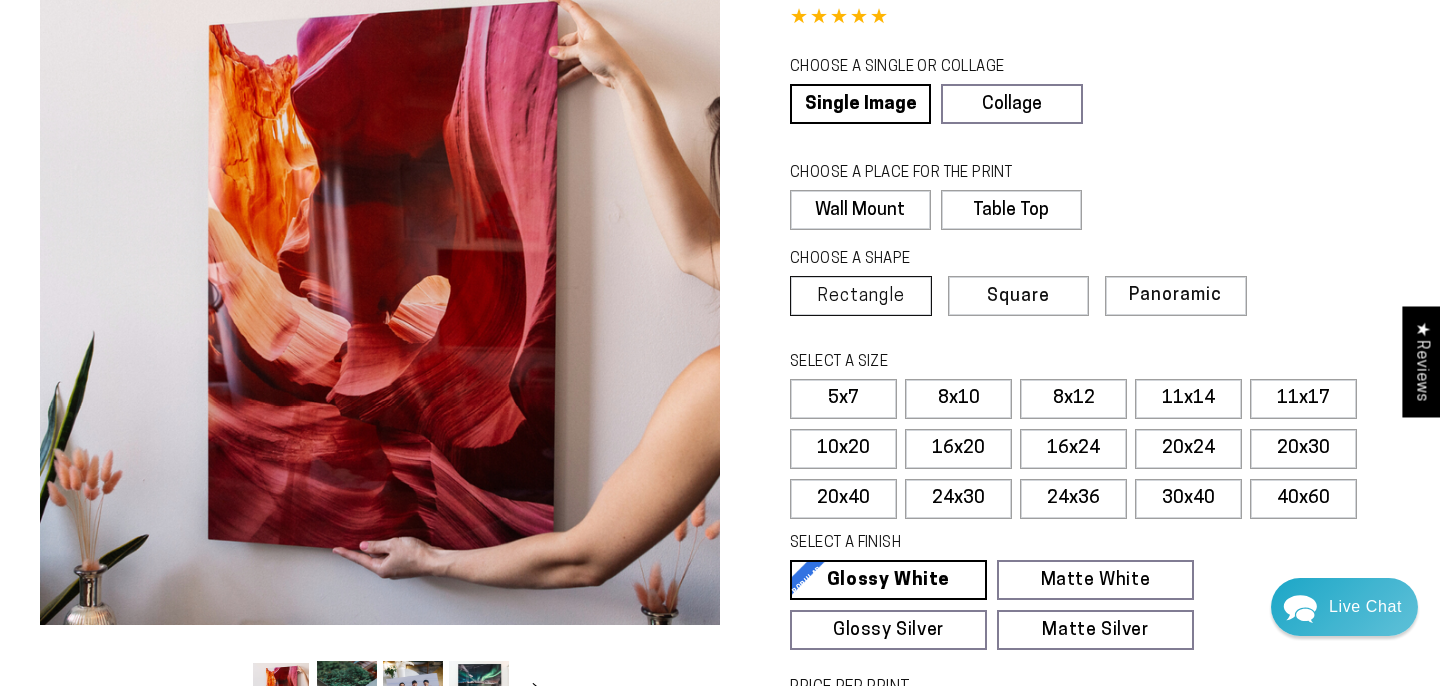 click on "Rectangle" at bounding box center (861, 297) 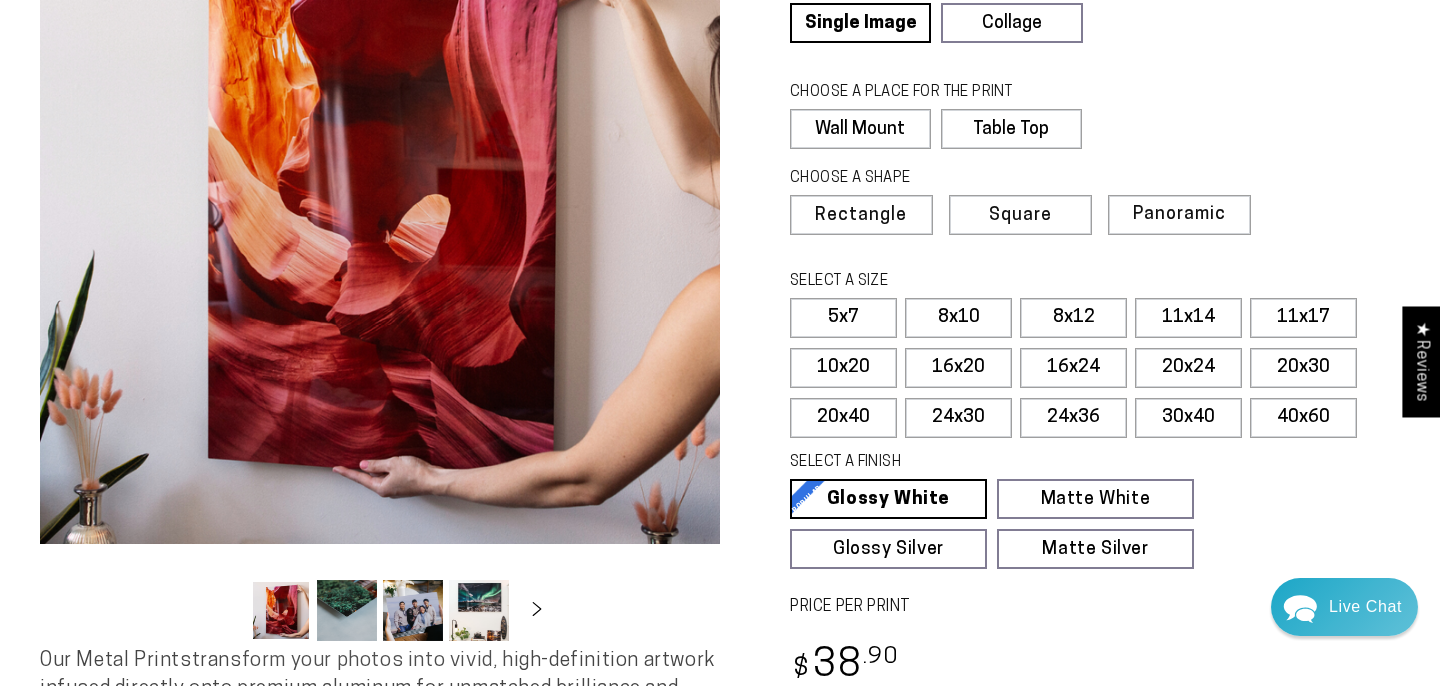 scroll, scrollTop: 255, scrollLeft: 0, axis: vertical 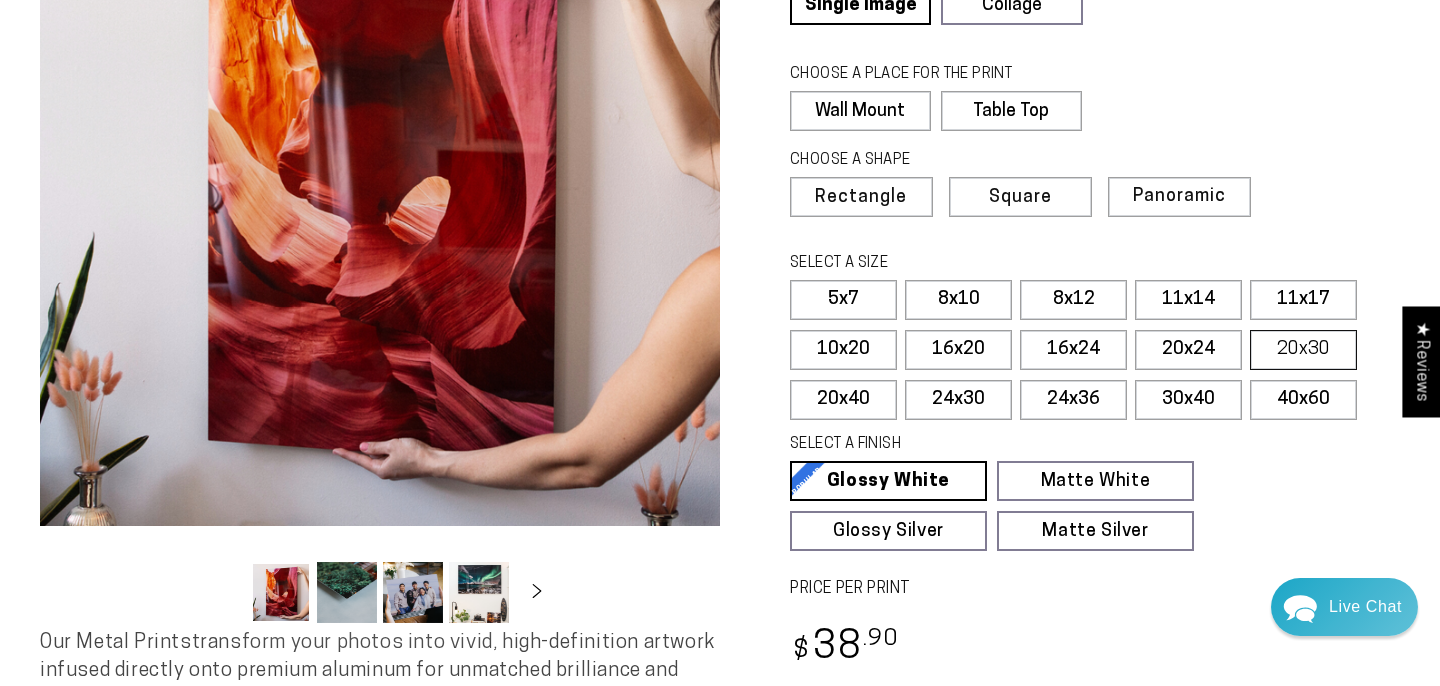 click on "20x30" at bounding box center [1303, 350] 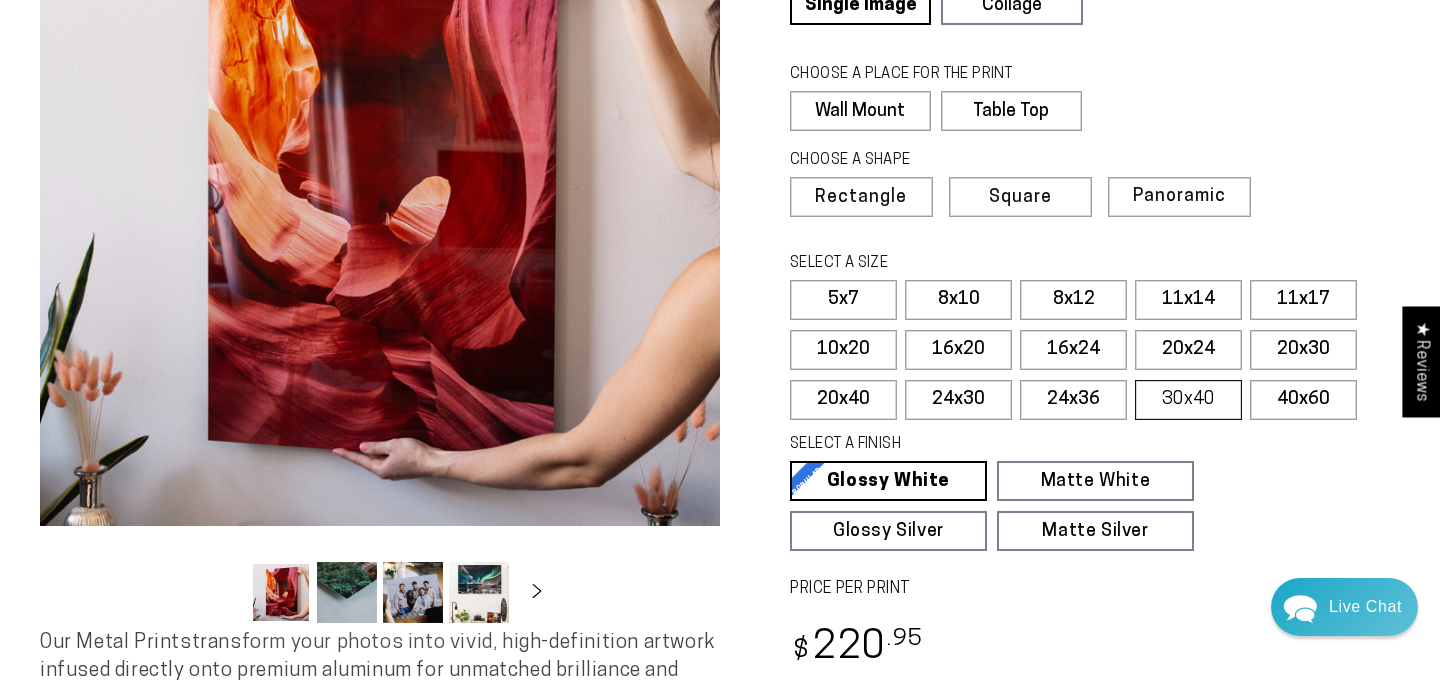 scroll, scrollTop: 0, scrollLeft: 0, axis: both 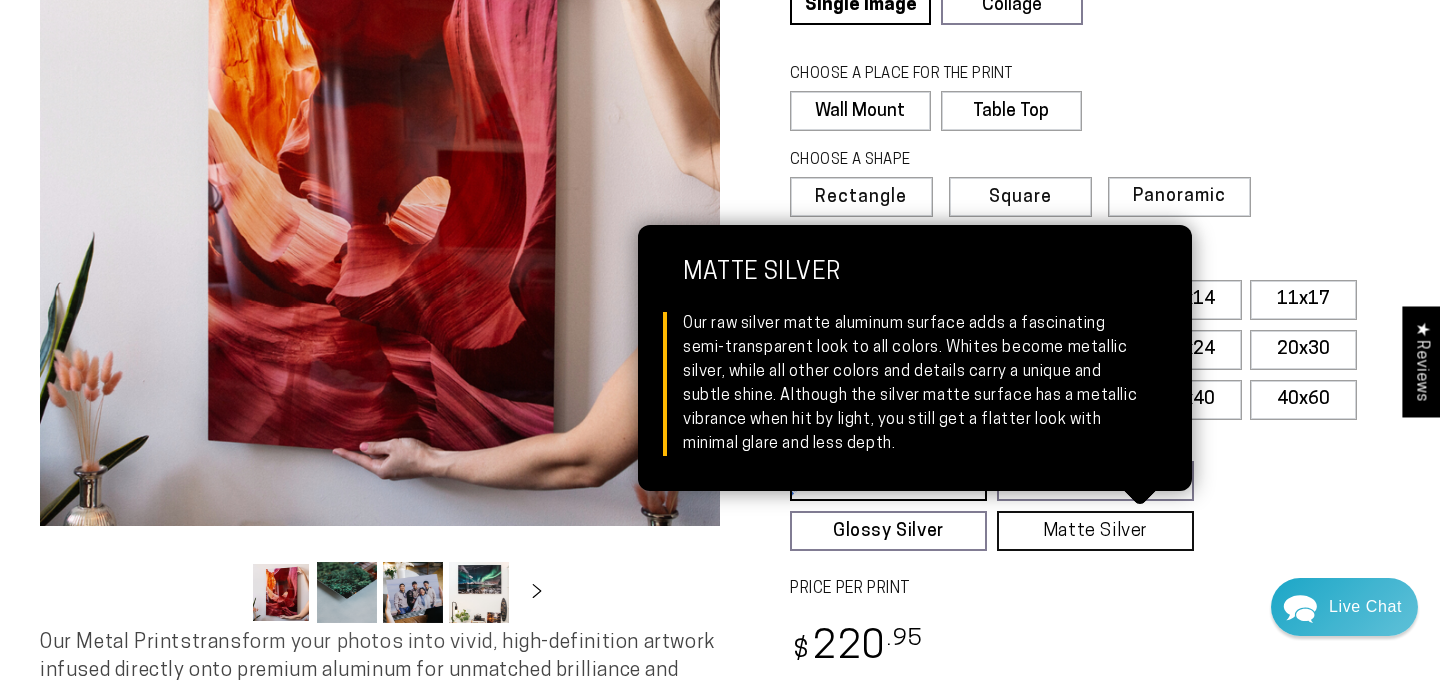 click on "Matte Silver
Matte Silver
Our raw silver matte aluminum surface adds a fascinating semi-transparent look to all colors. Whites become metallic silver, while all other colors and details carry a unique and subtle shine. Although the silver matte surface has a metallic vibrance when hit by light, you still get a flatter look with minimal glare and less depth." at bounding box center [1095, 531] 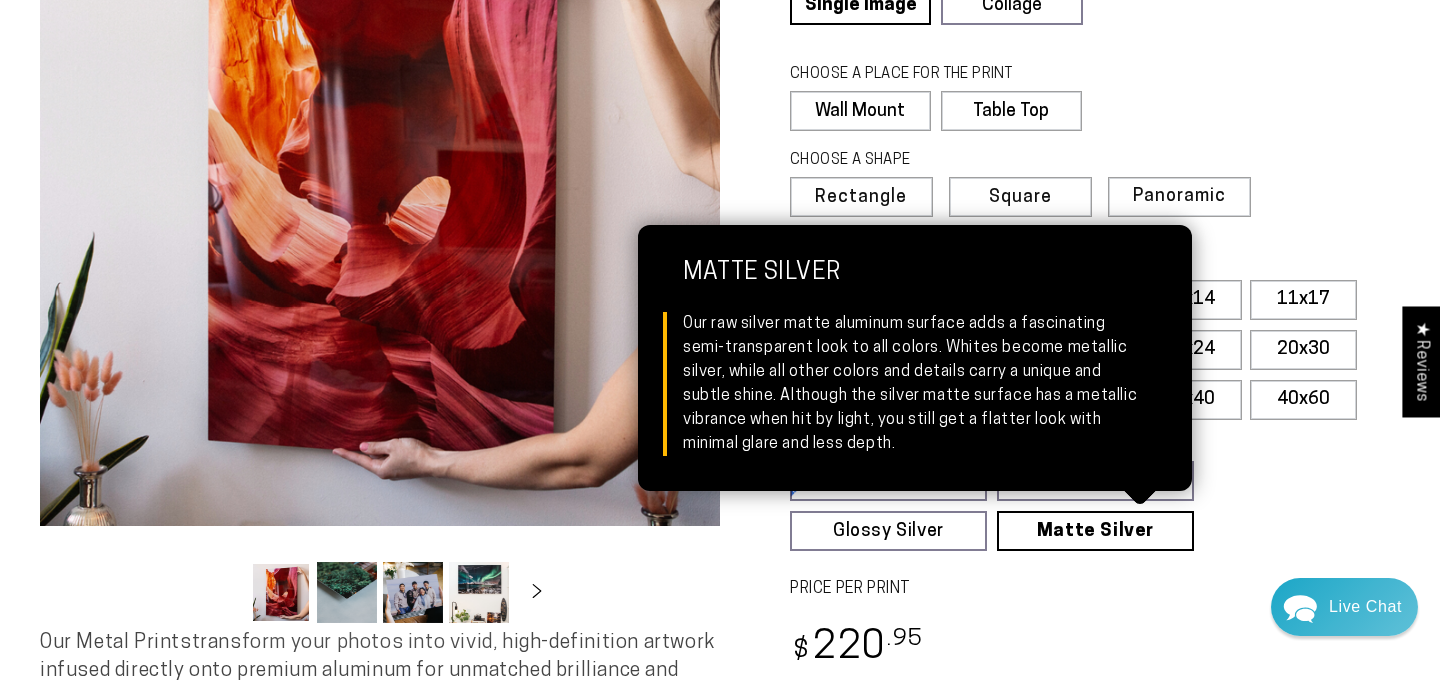 click on "Matte Silver
Matte Silver
Our raw silver matte aluminum surface adds a fascinating semi-transparent look to all colors. Whites become metallic silver, while all other colors and details carry a unique and subtle shine. Although the silver matte surface has a metallic vibrance when hit by light, you still get a flatter look with minimal glare and less depth." at bounding box center (1095, 531) 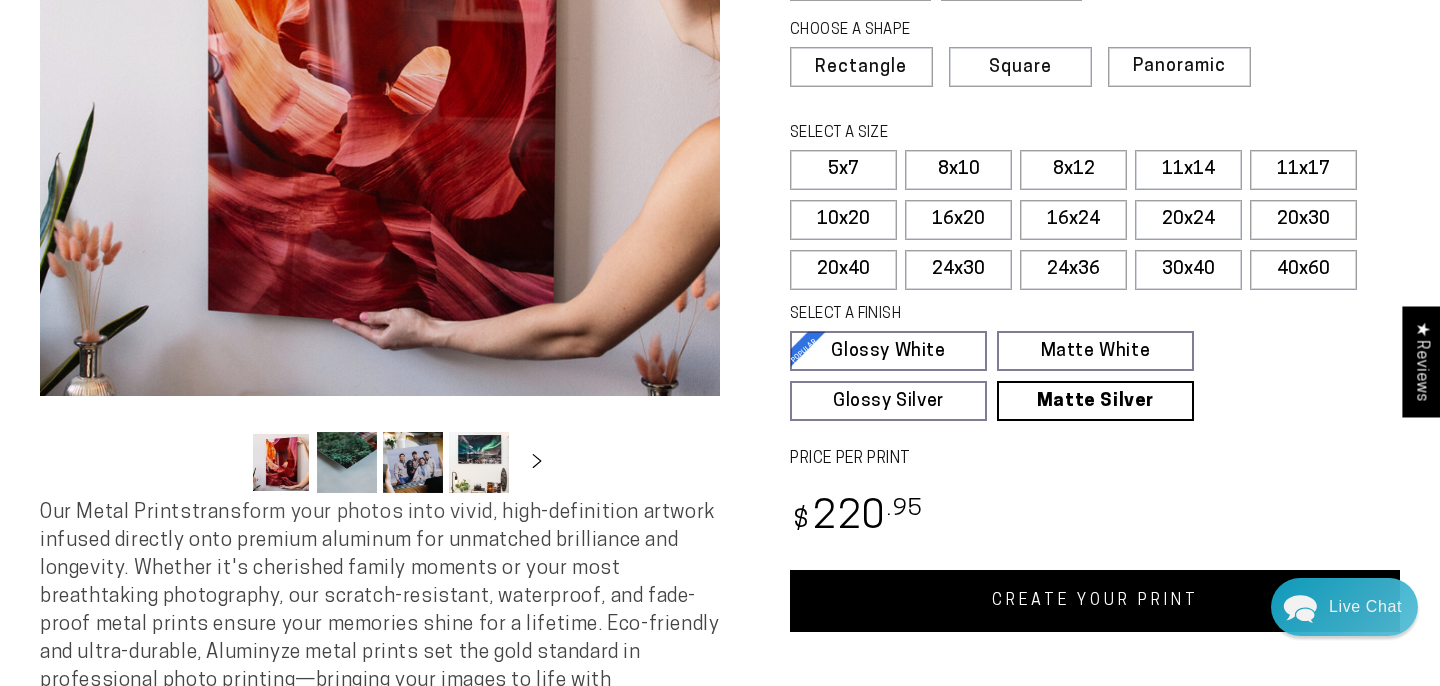 scroll, scrollTop: 639, scrollLeft: 0, axis: vertical 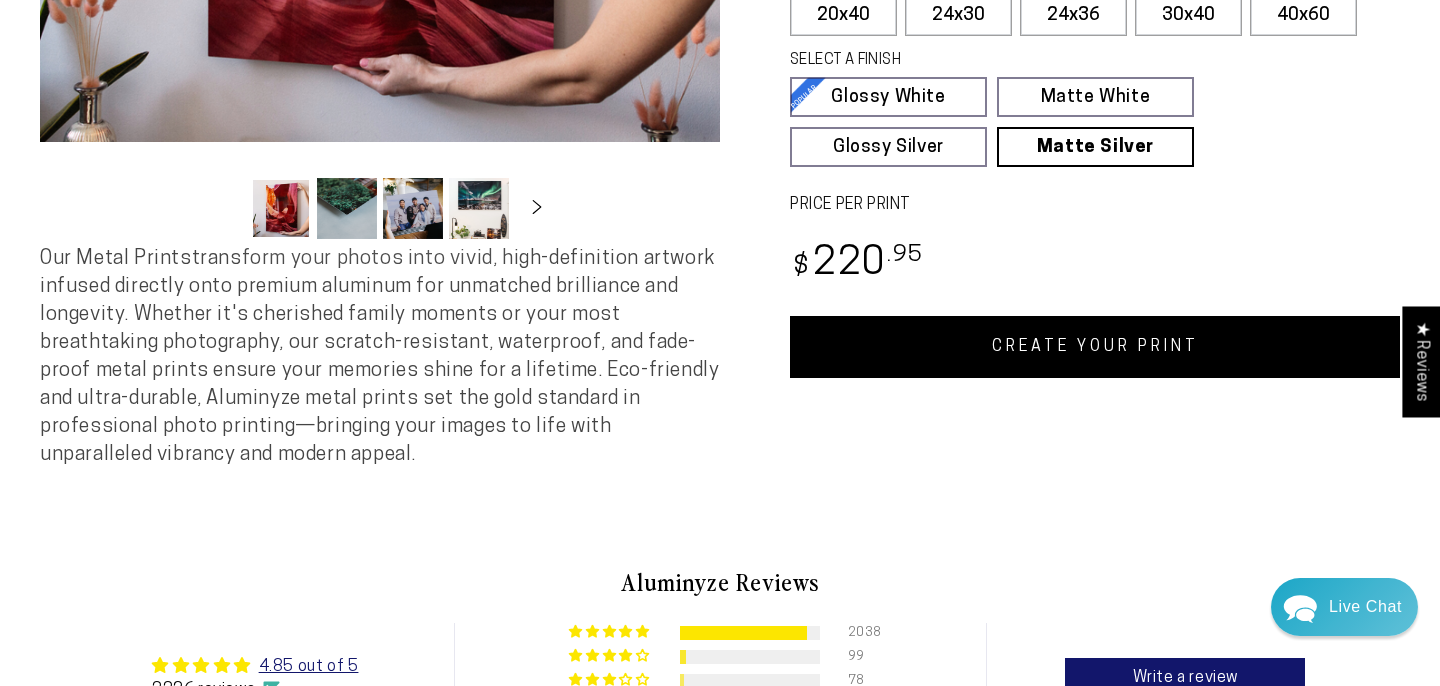 click on "CREATE YOUR PRINT" at bounding box center (1095, 347) 